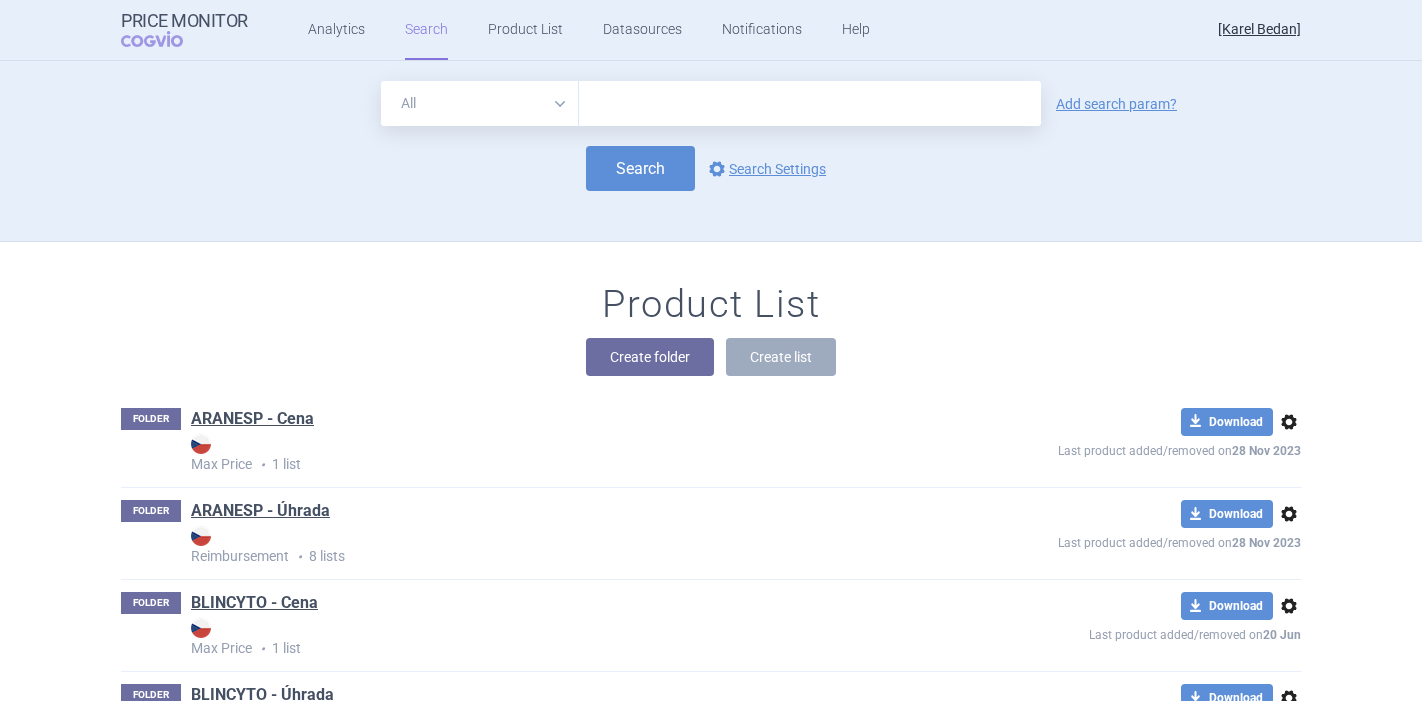 scroll, scrollTop: 0, scrollLeft: 0, axis: both 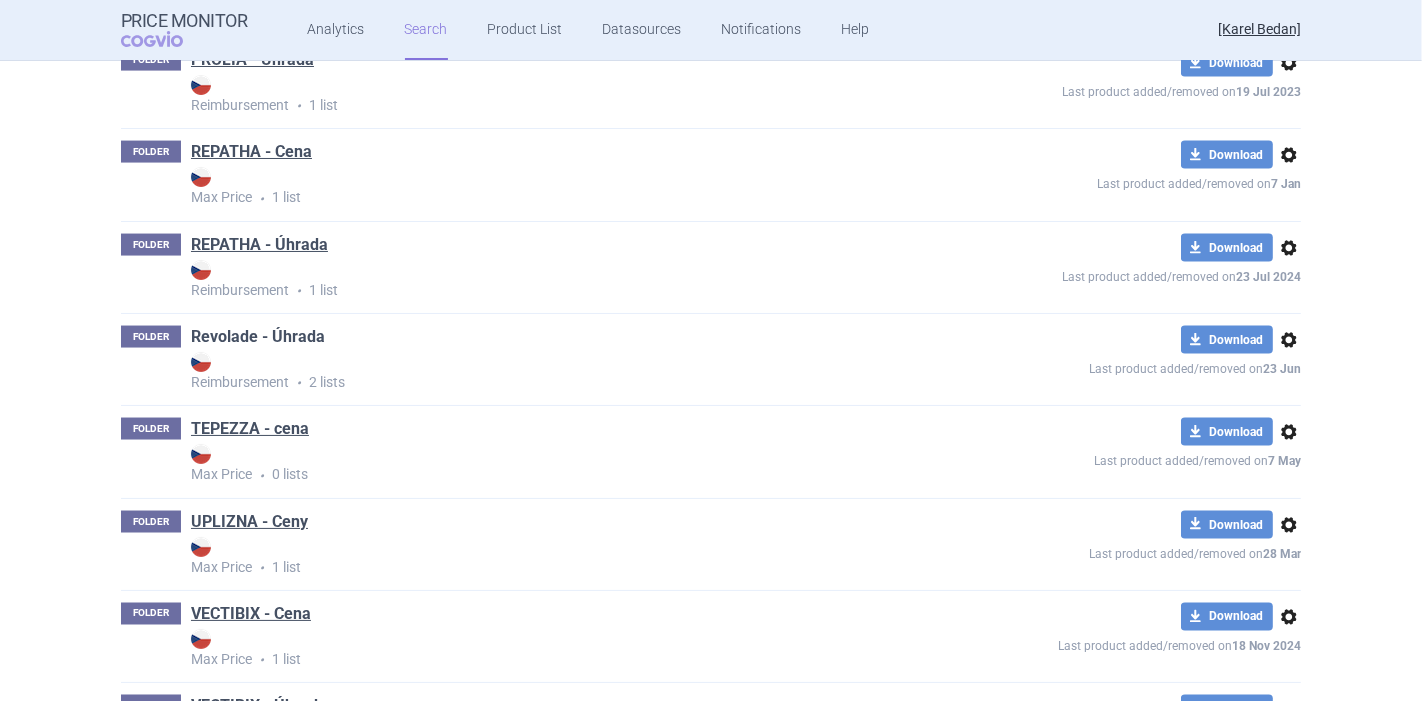 click on "Revolade - Úhrada" at bounding box center (258, 337) 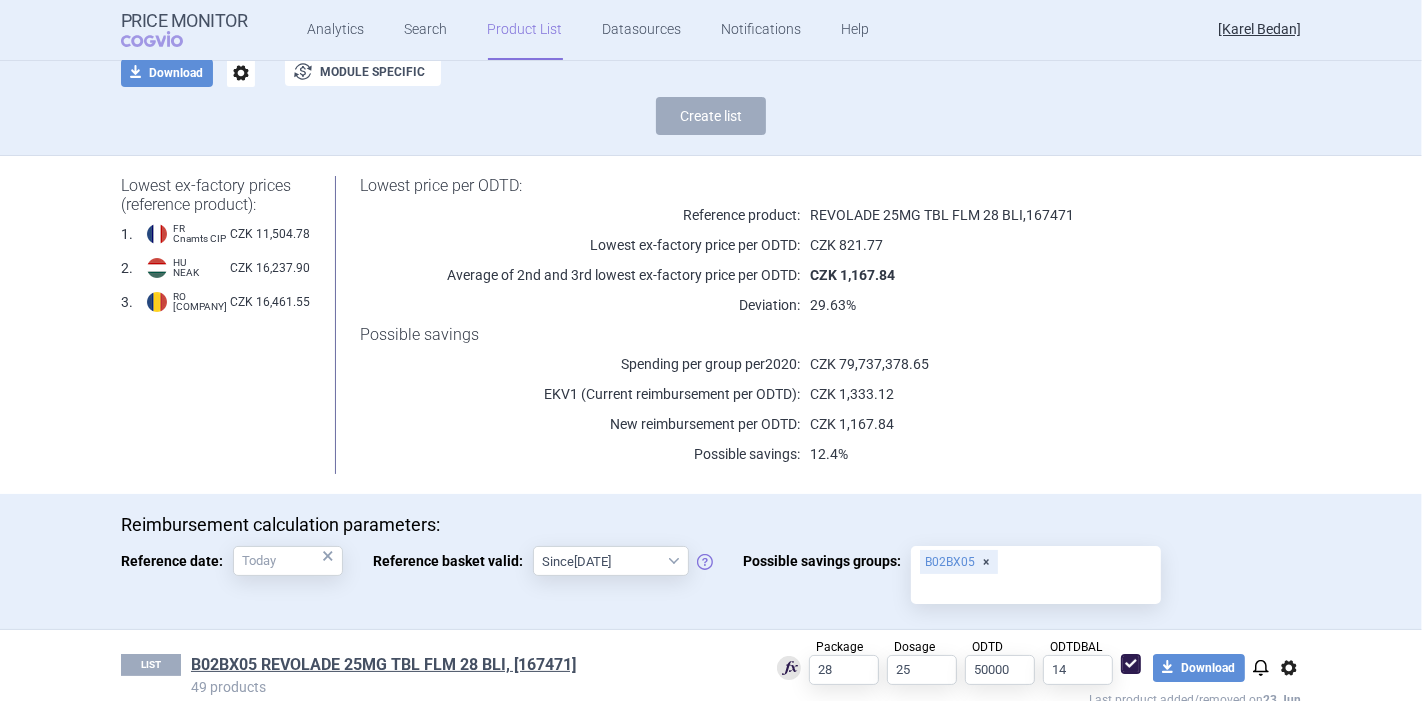 scroll, scrollTop: 271, scrollLeft: 0, axis: vertical 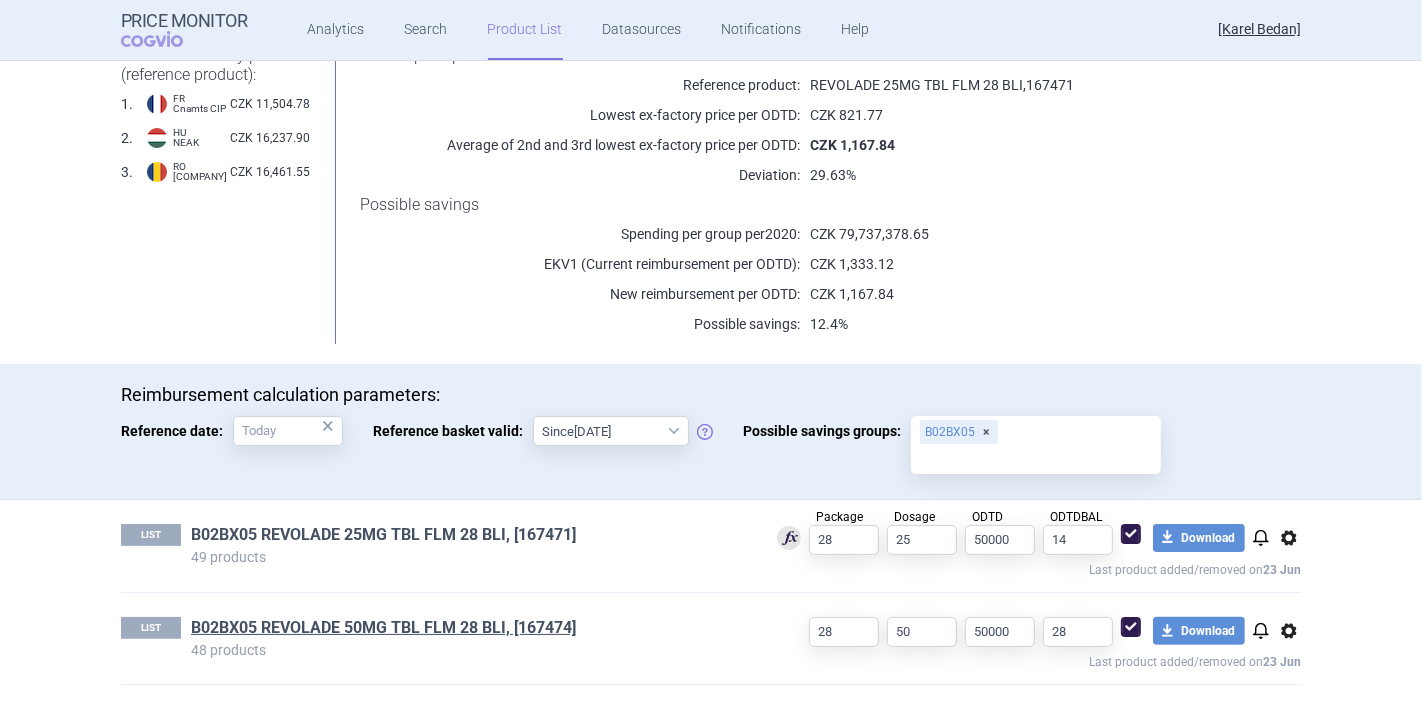 click on "B02BX05 REVOLADE 25MG TBL FLM 28 BLI, 167471" at bounding box center [383, 535] 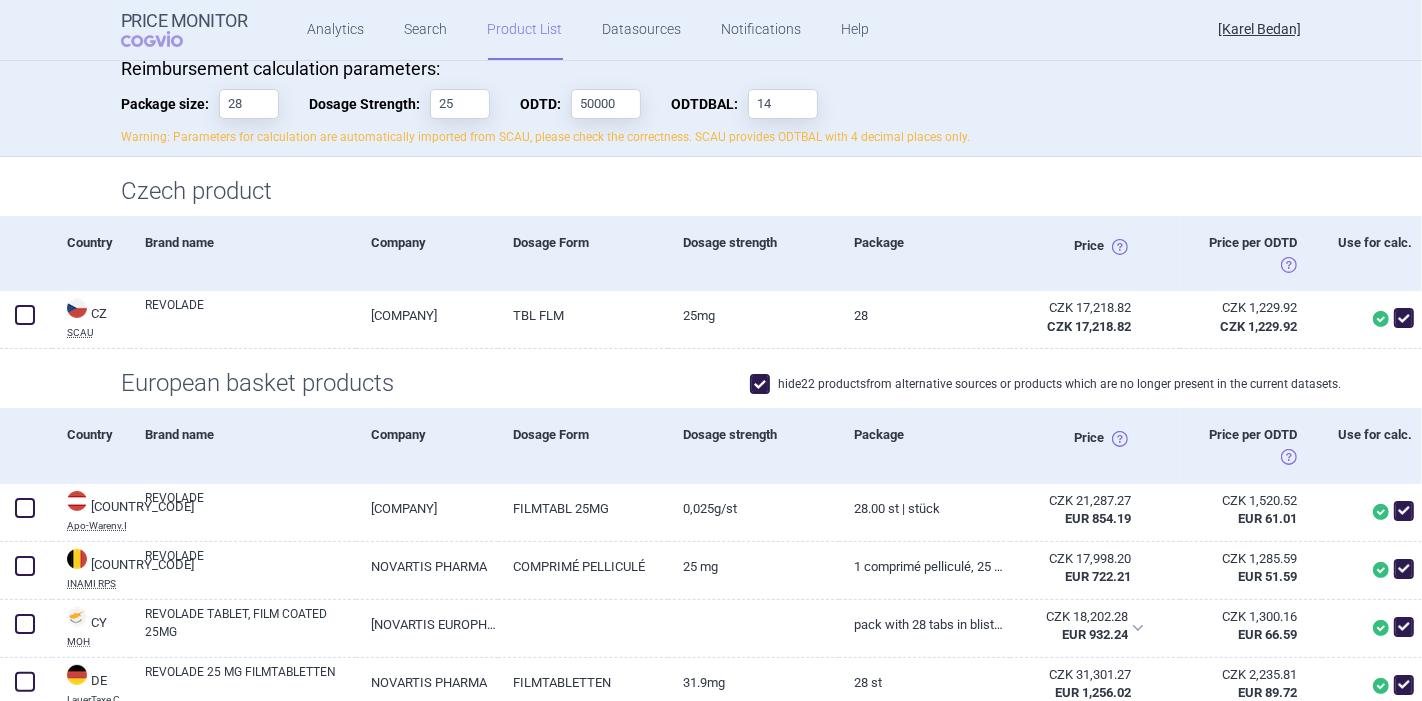 scroll, scrollTop: 0, scrollLeft: 0, axis: both 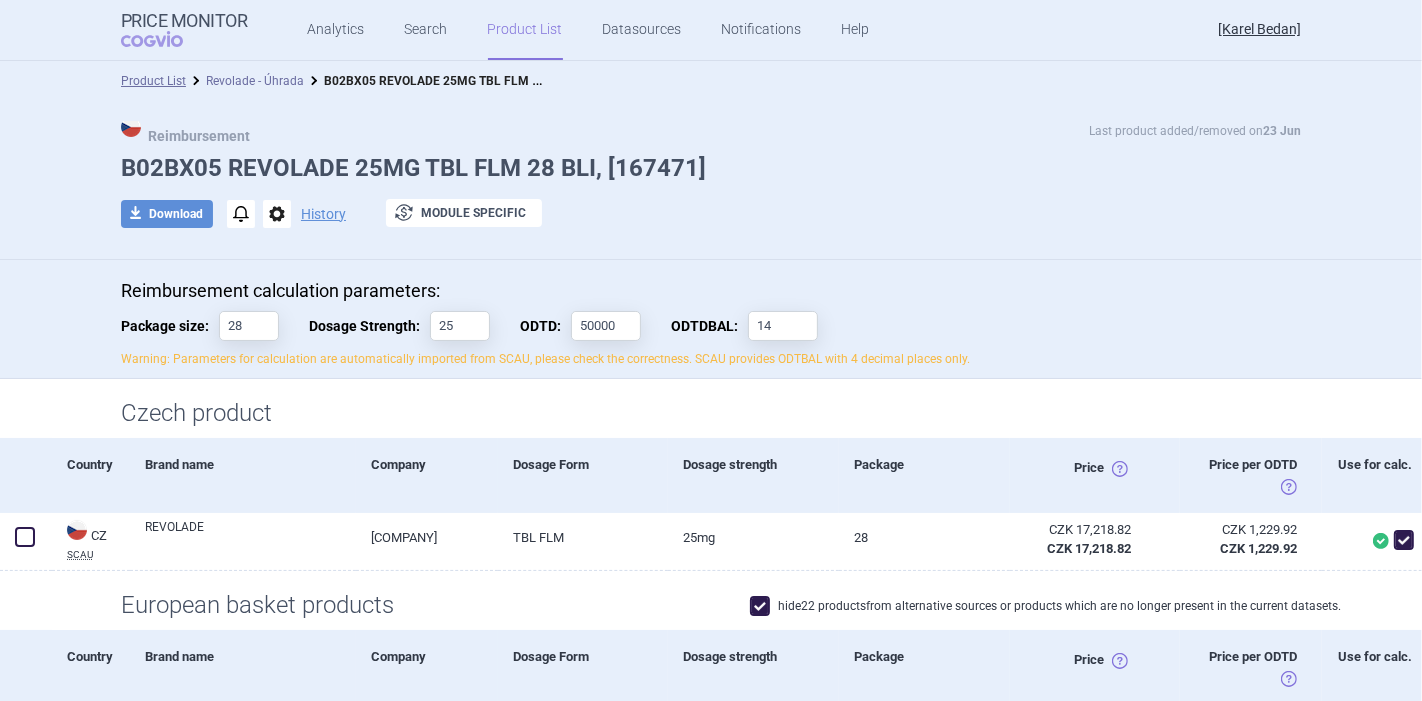 click on "Revolade - Úhrada" at bounding box center (255, 81) 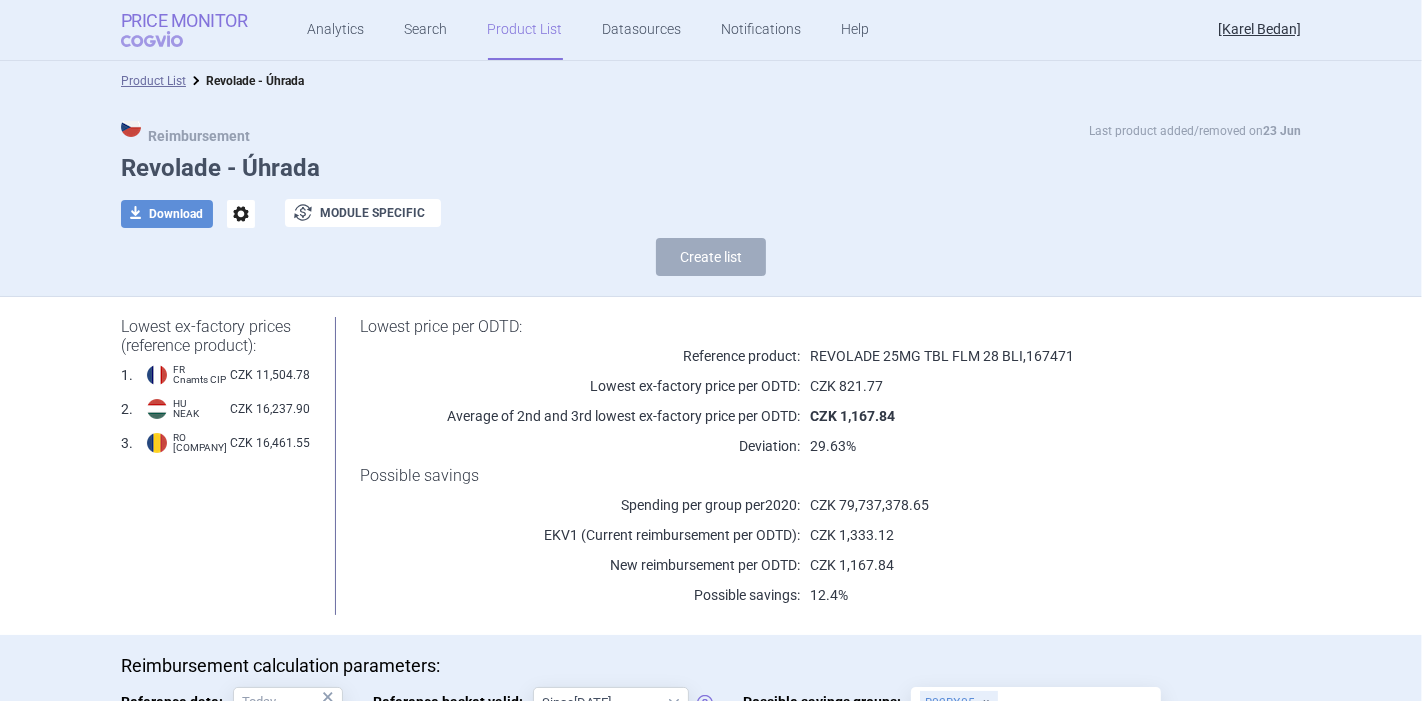 click on "Price Monitor COGVIO" at bounding box center [184, 30] 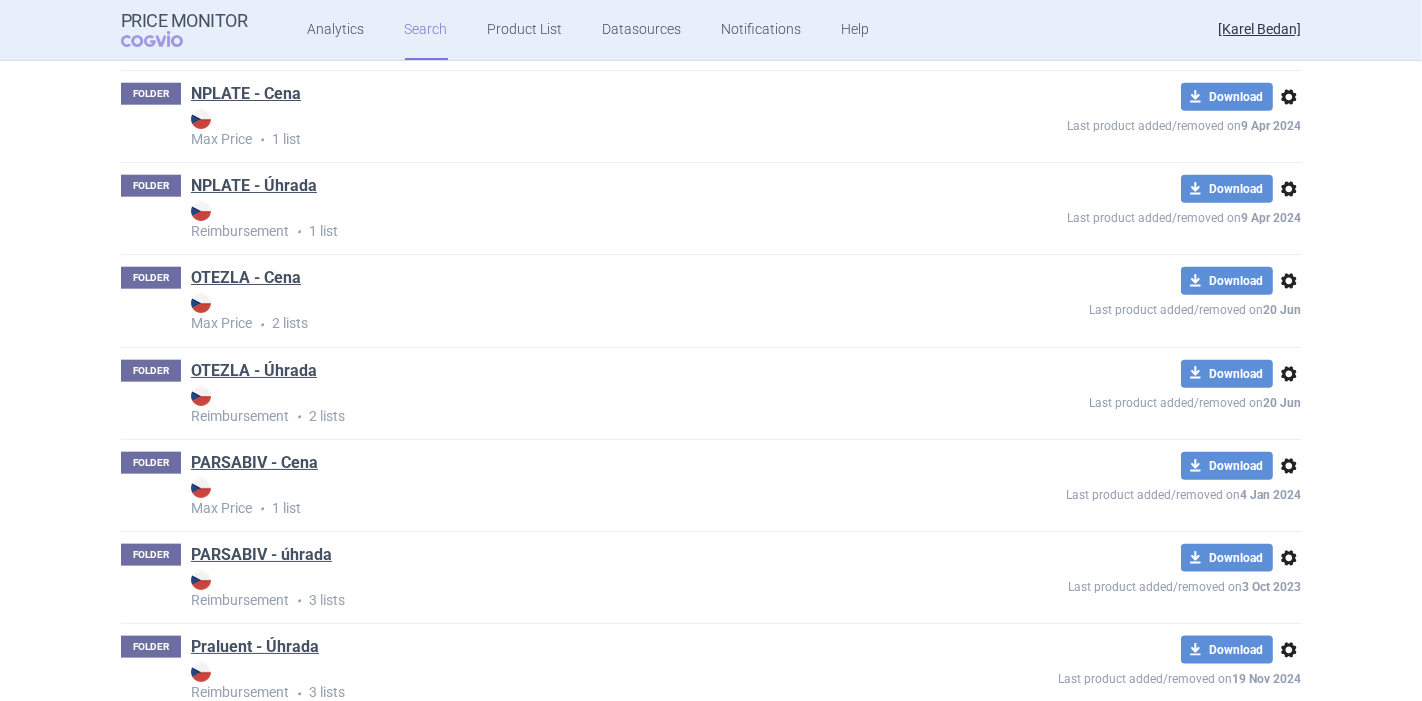 scroll, scrollTop: 1555, scrollLeft: 0, axis: vertical 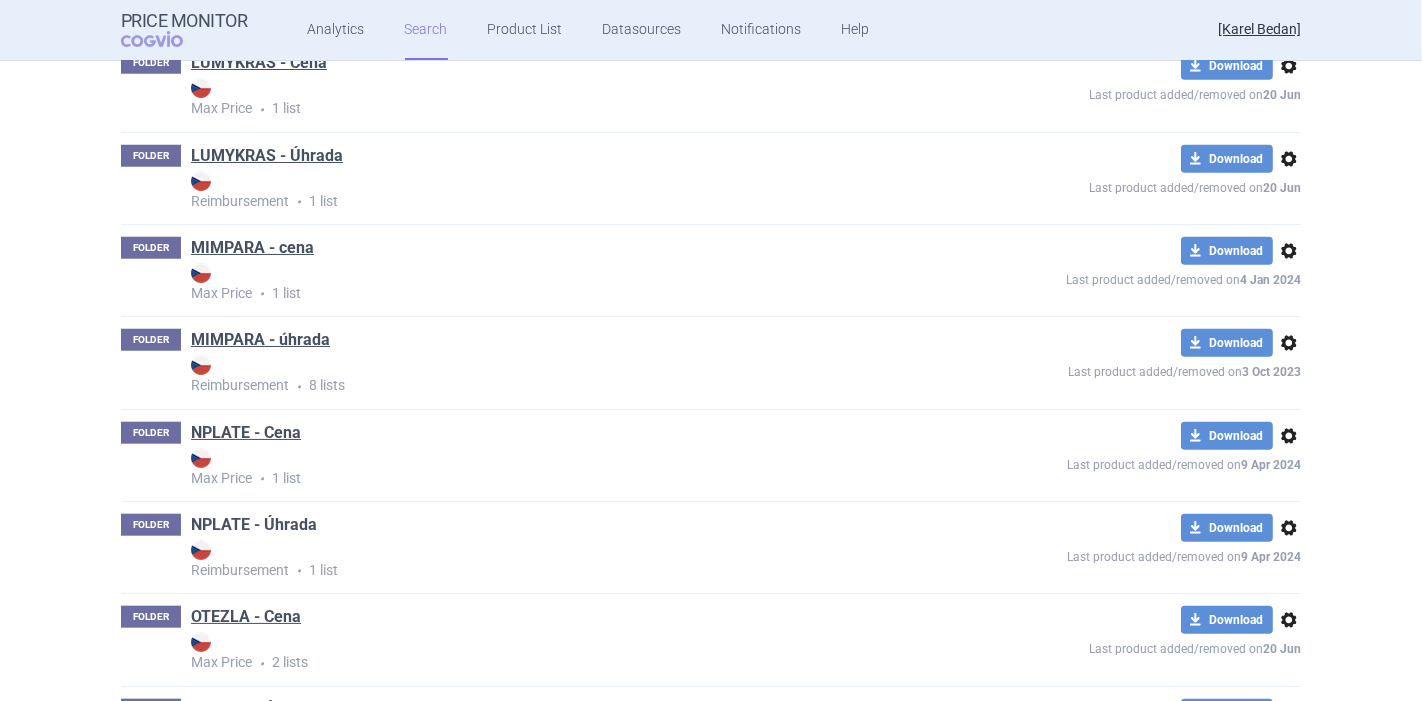 click on "NPLATE - Úhrada" at bounding box center [254, 525] 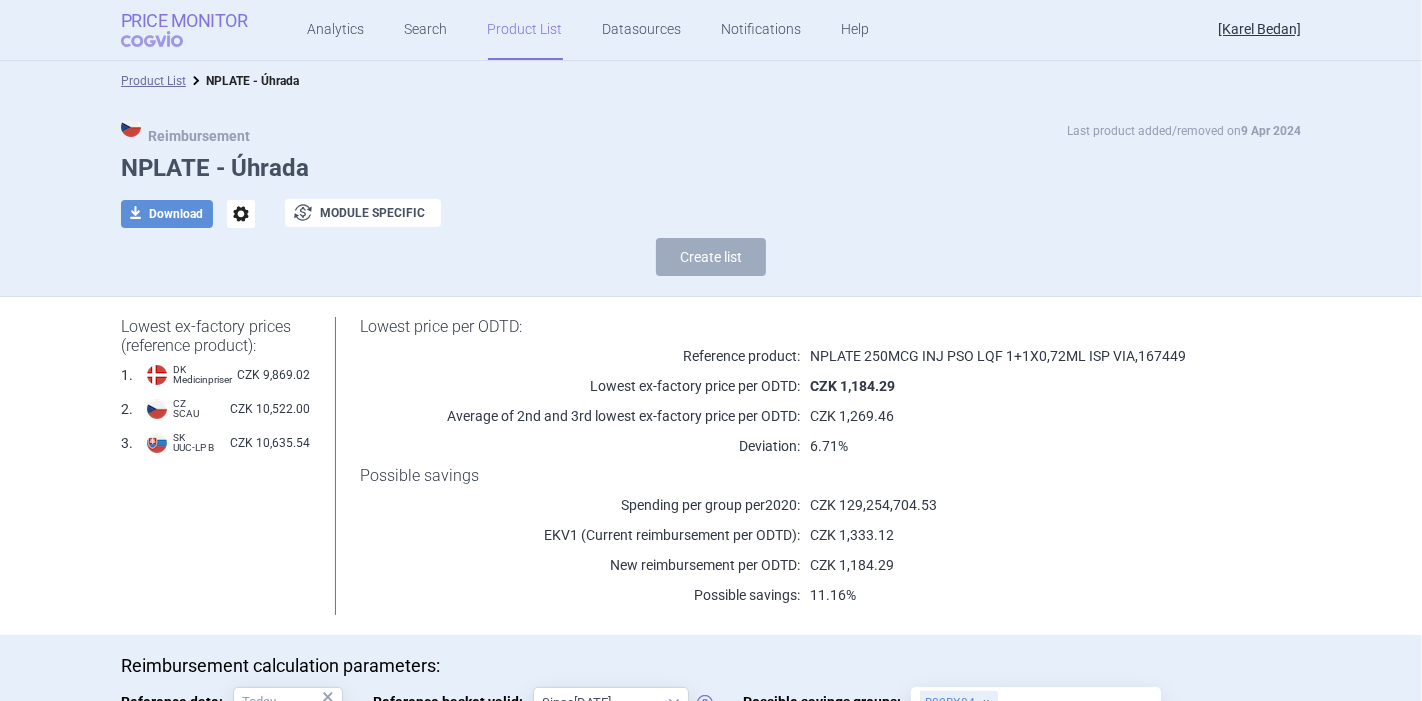 click on "COGVIO" at bounding box center (166, 39) 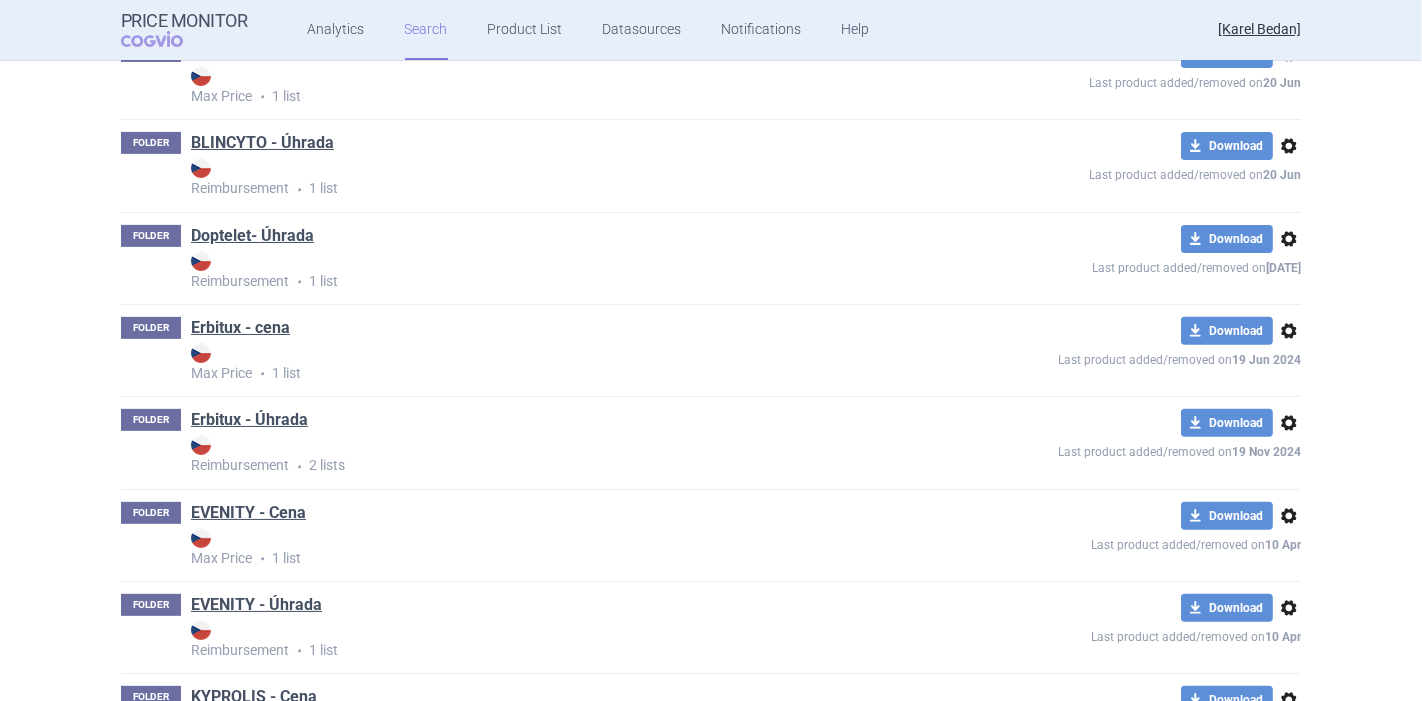 scroll, scrollTop: 555, scrollLeft: 0, axis: vertical 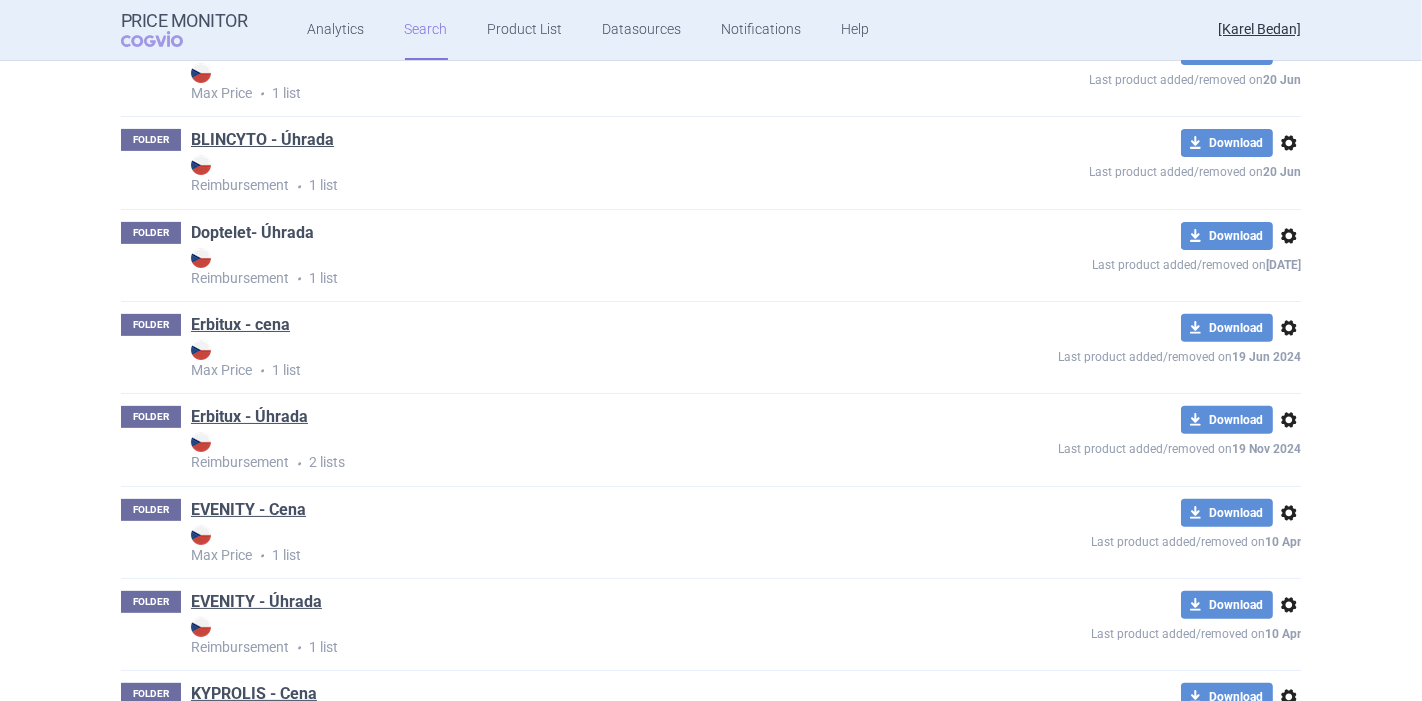 click on "Doptelet- Úhrada" at bounding box center [252, 233] 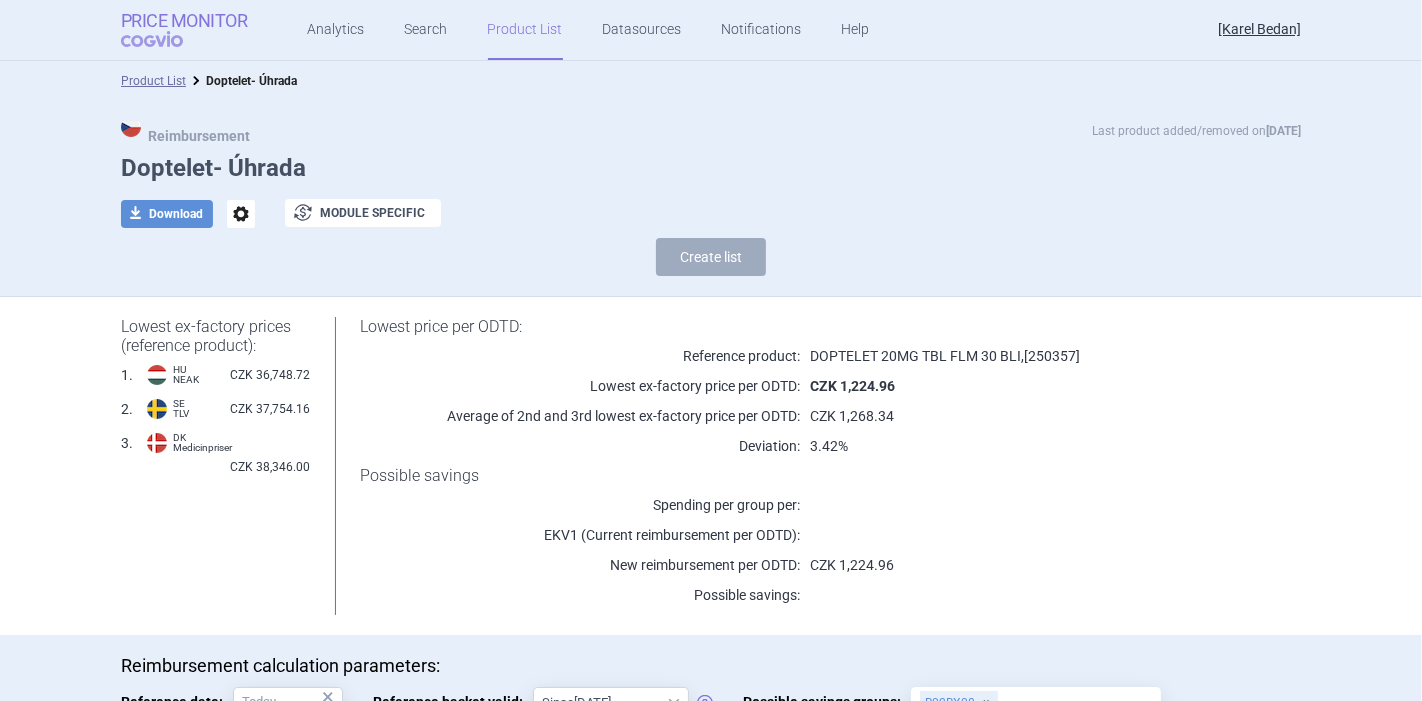 click on "COGVIO" at bounding box center [166, 39] 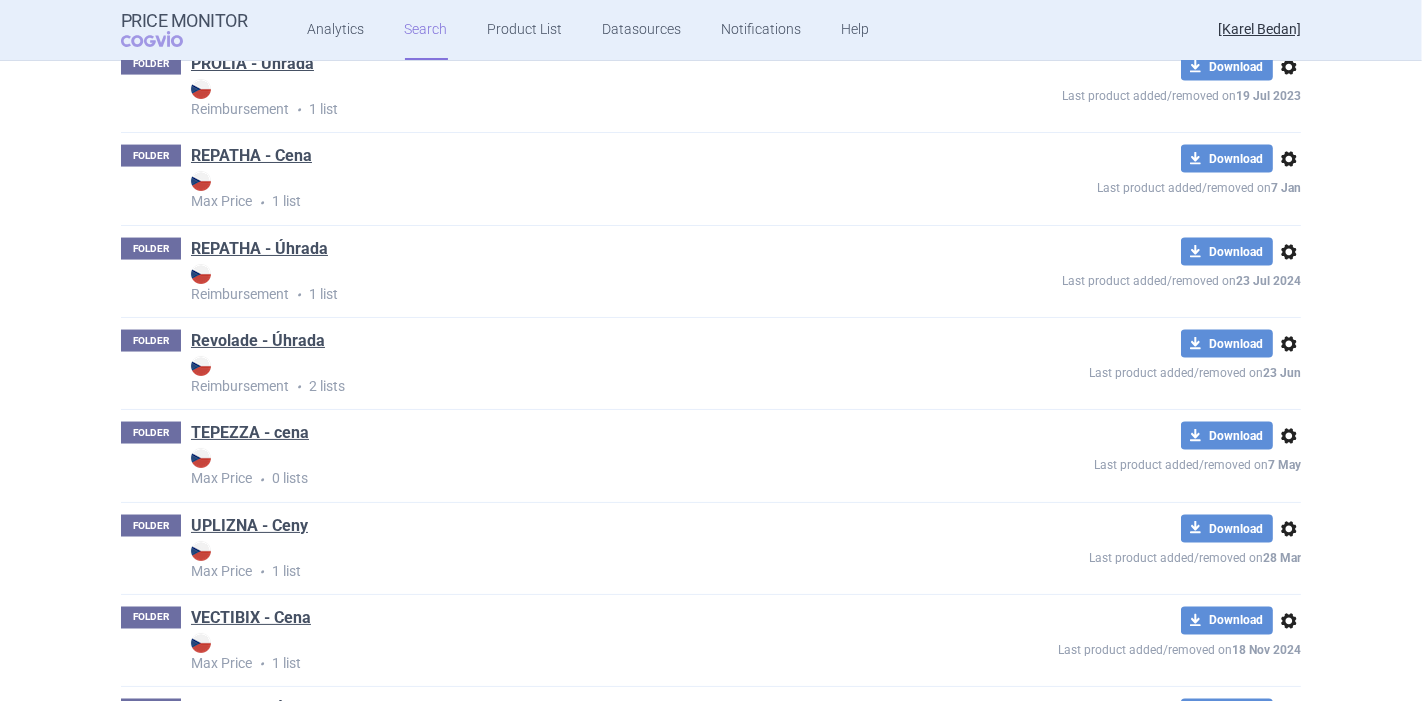 scroll, scrollTop: 2666, scrollLeft: 0, axis: vertical 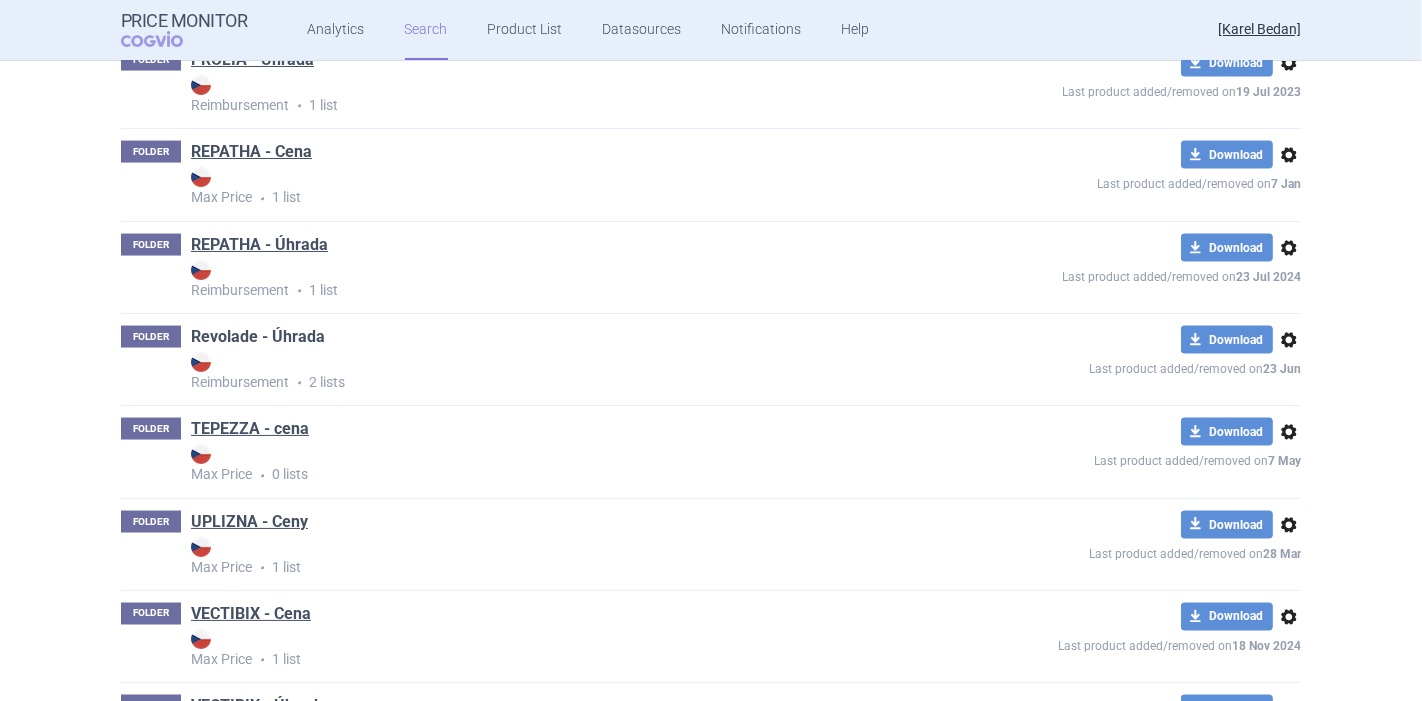 click on "Revolade - Úhrada" at bounding box center [258, 337] 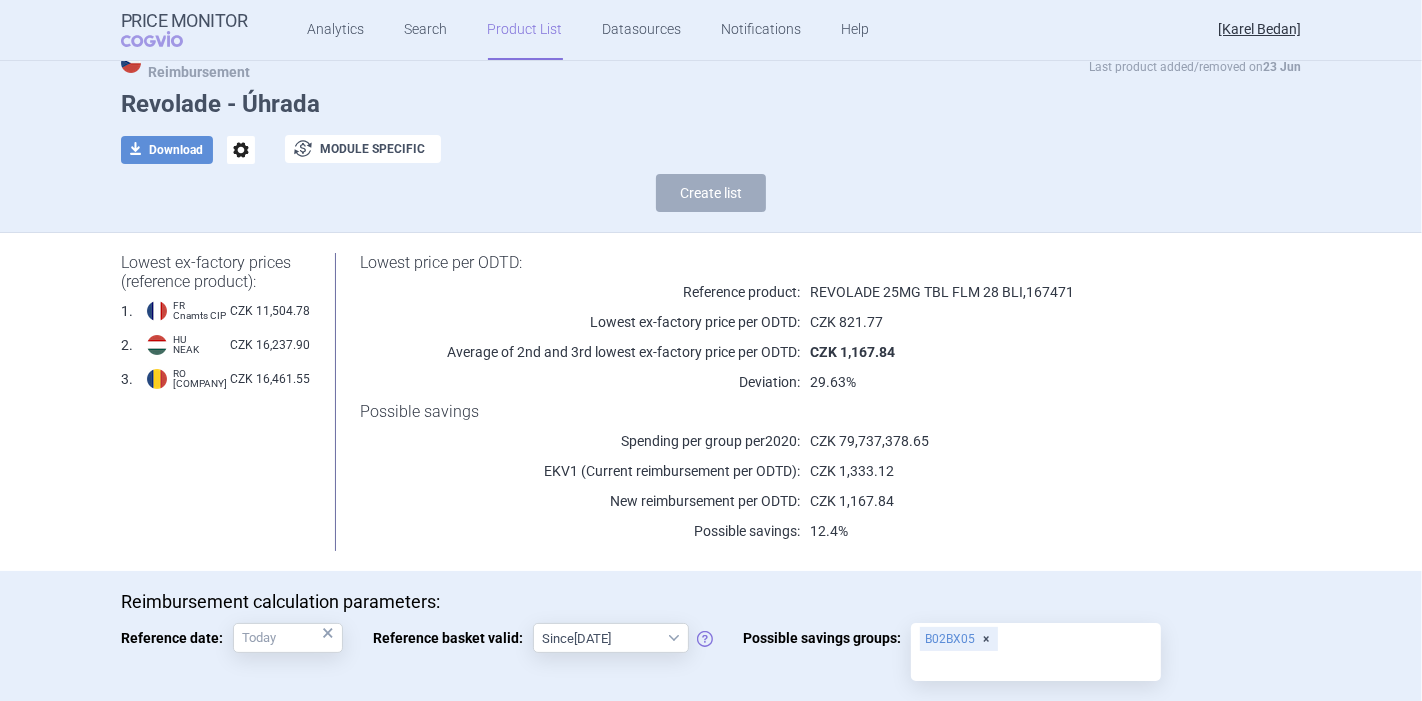 scroll, scrollTop: 111, scrollLeft: 0, axis: vertical 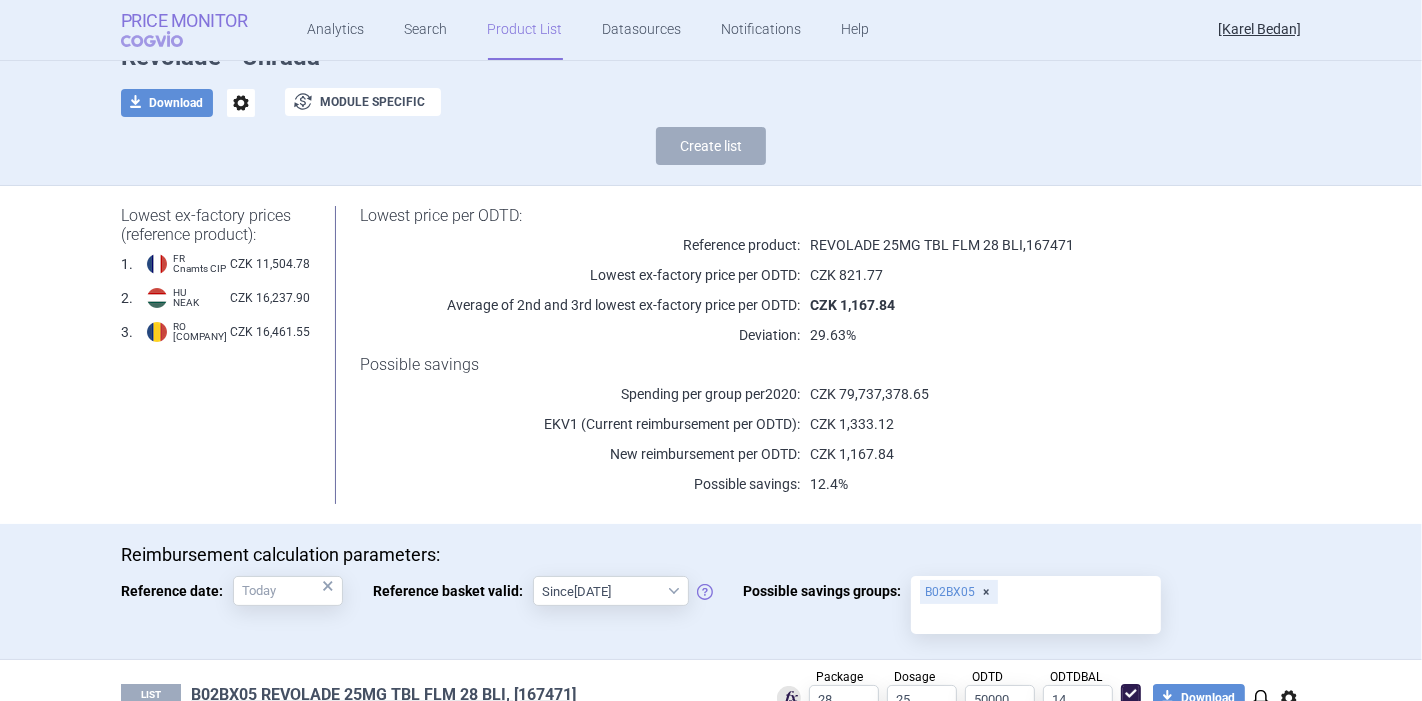 click on "COGVIO" at bounding box center [166, 39] 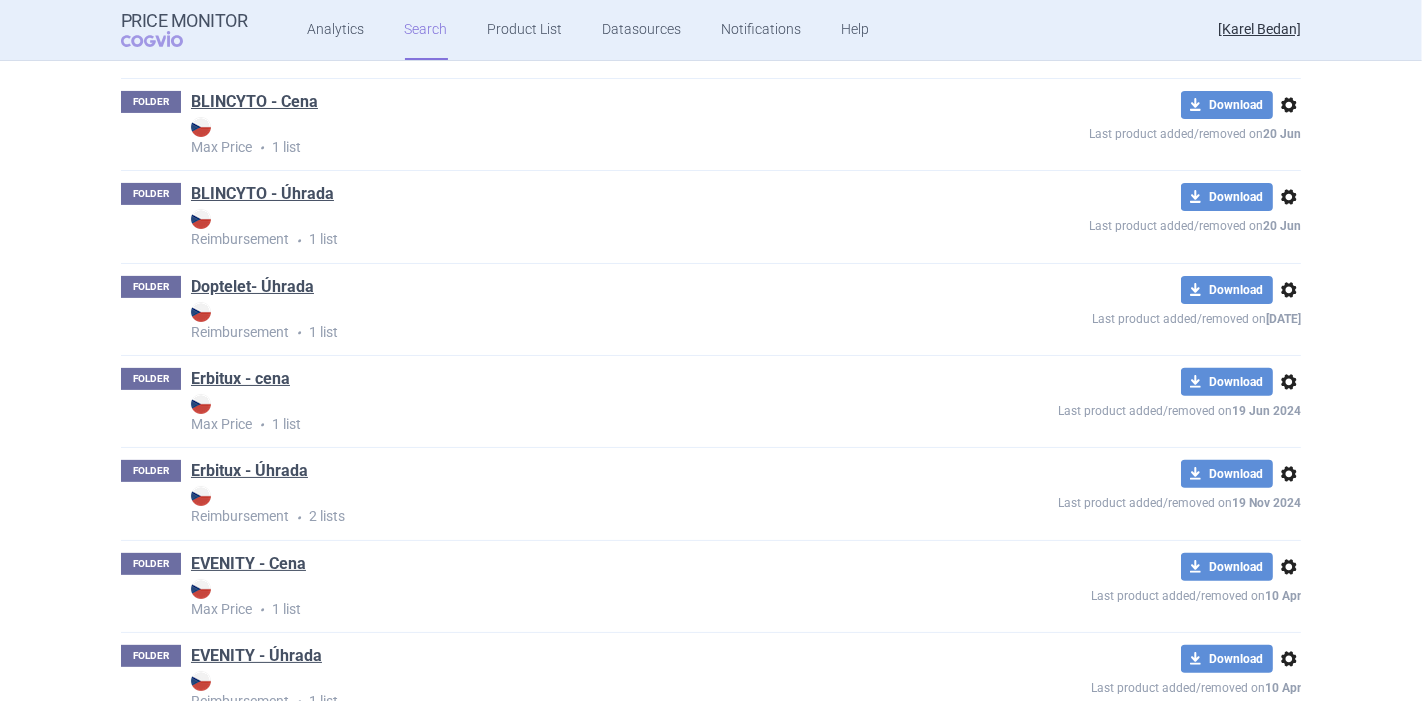 scroll, scrollTop: 888, scrollLeft: 0, axis: vertical 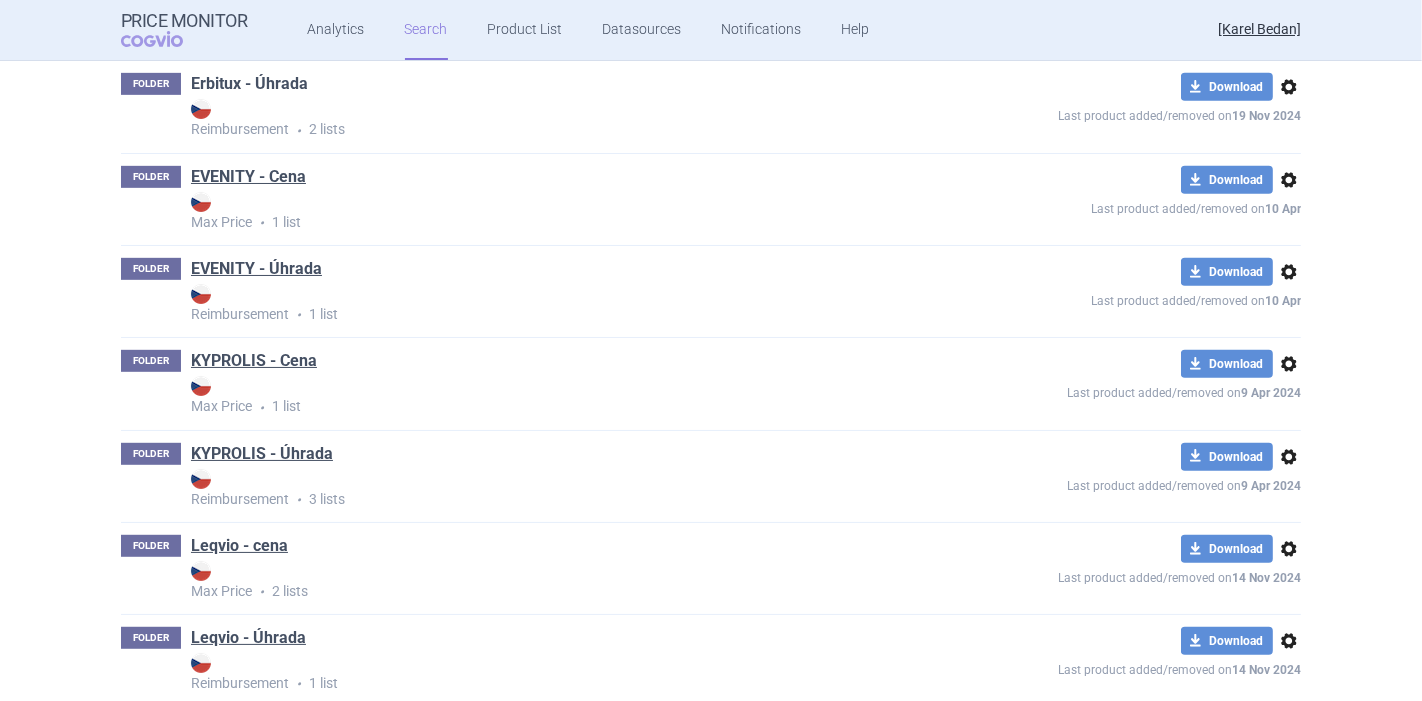 click on "Erbitux - Úhrada" at bounding box center (249, 84) 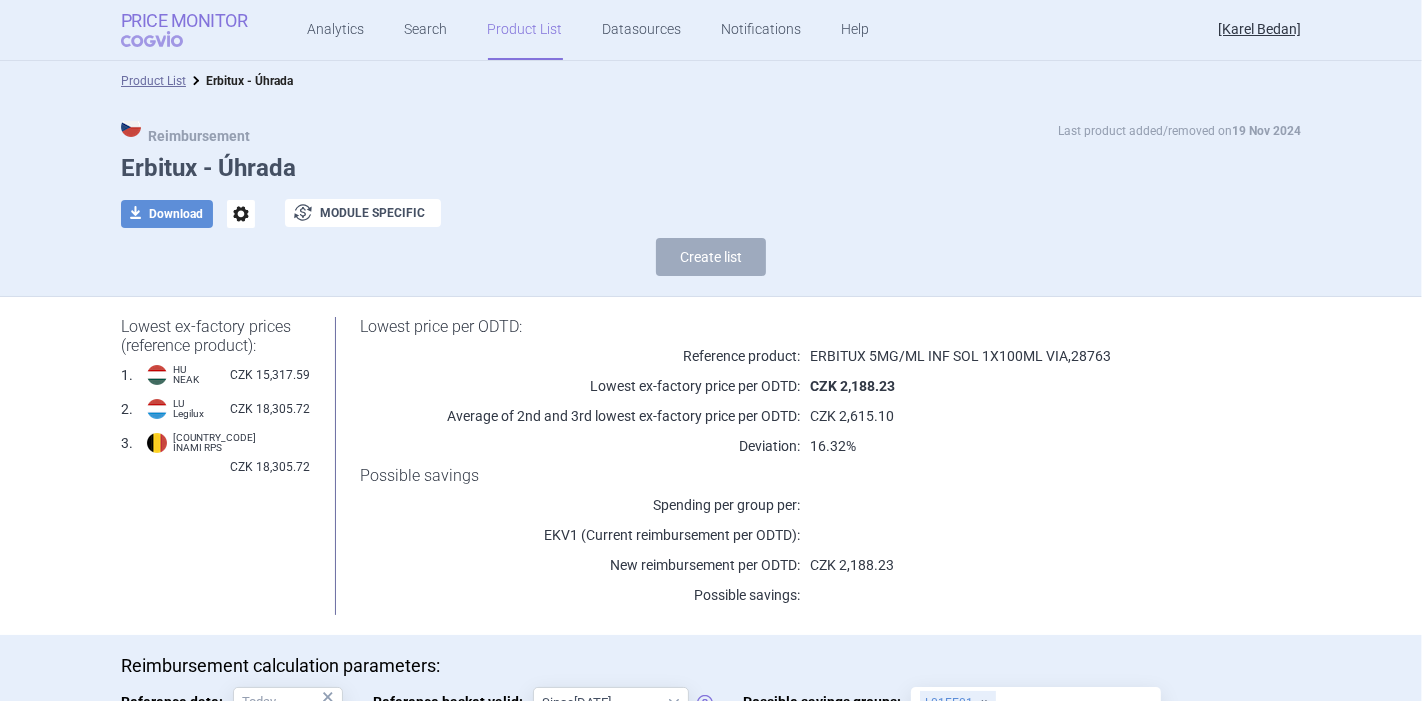 click on "Price Monitor" at bounding box center (184, 21) 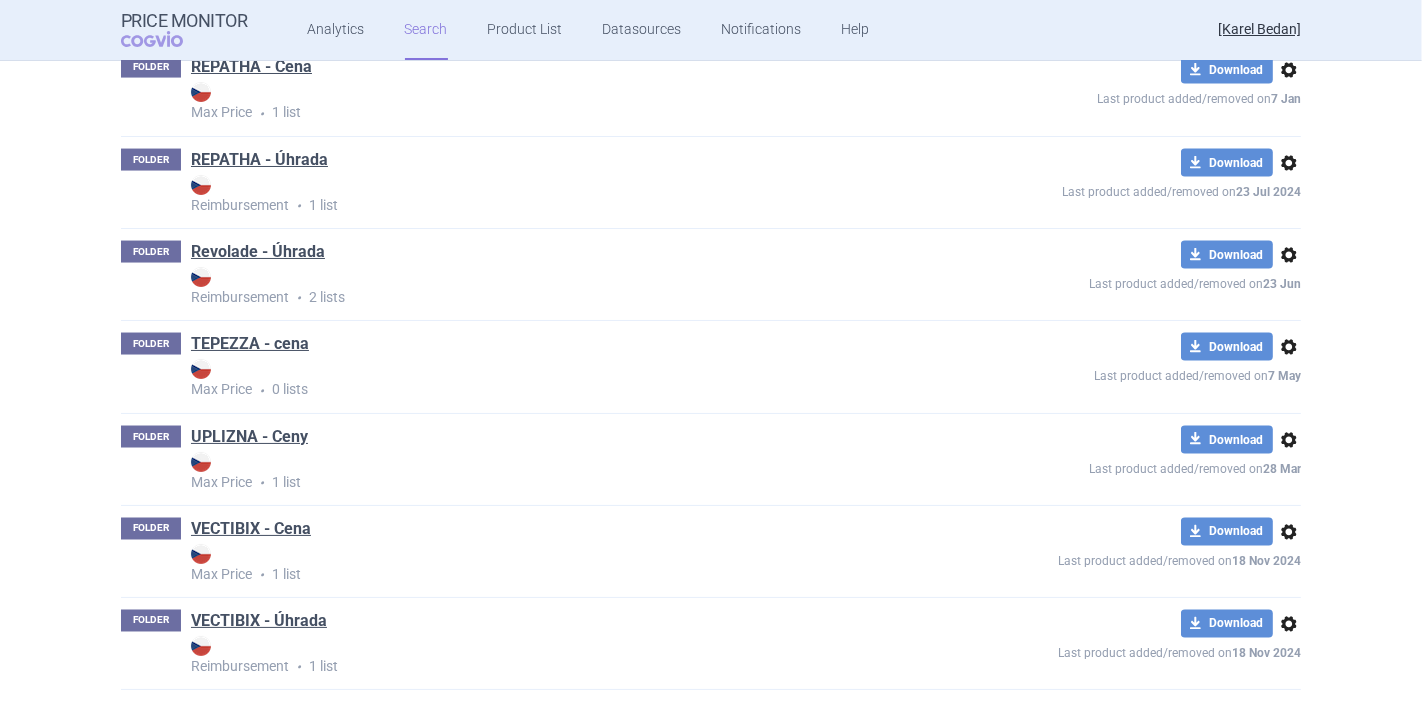 scroll, scrollTop: 2991, scrollLeft: 0, axis: vertical 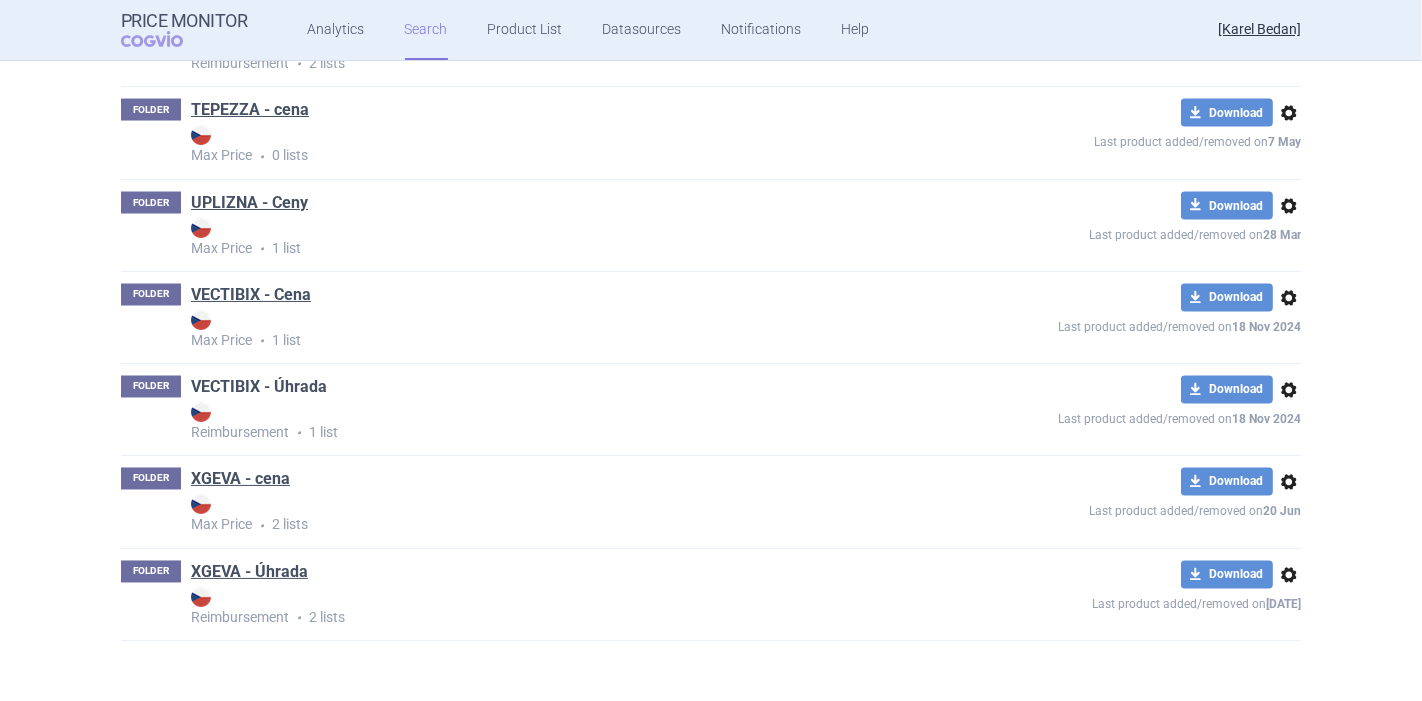 click on "VECTIBIX - Úhrada" at bounding box center (259, 387) 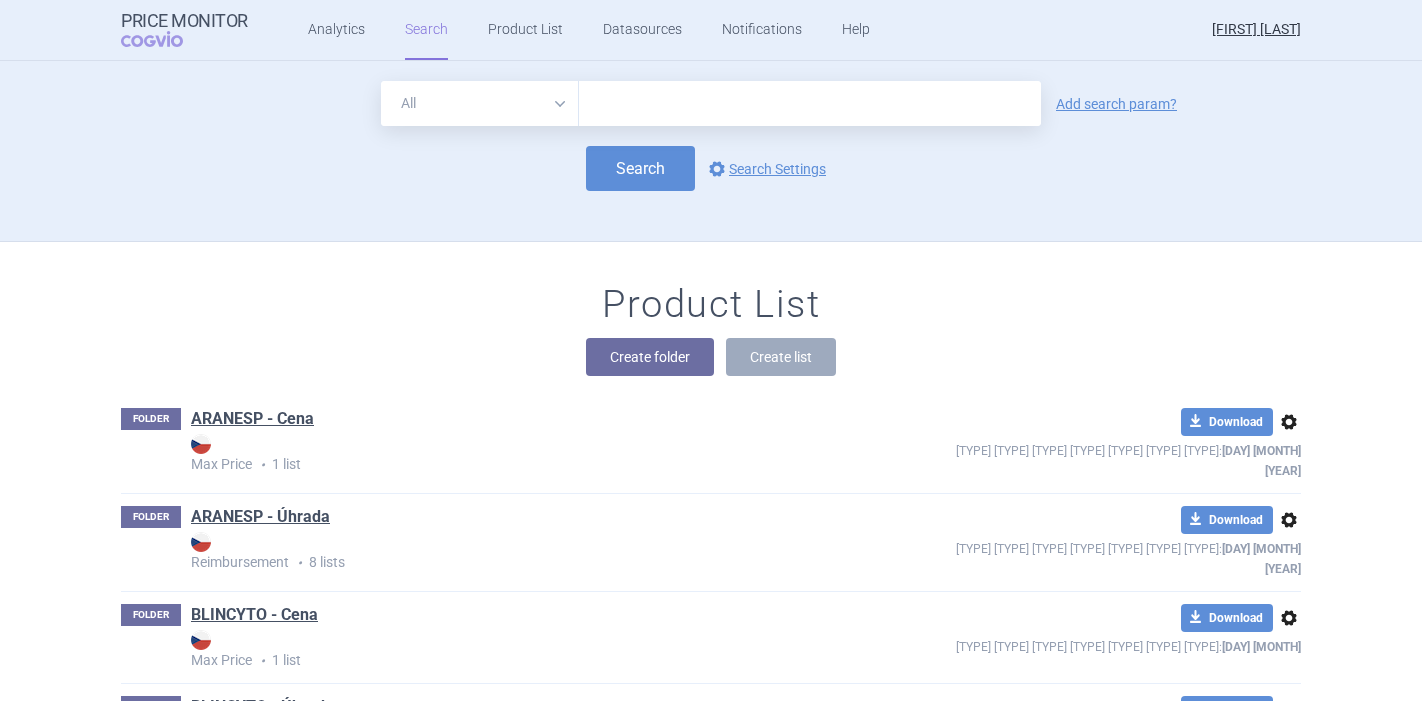 scroll, scrollTop: 0, scrollLeft: 0, axis: both 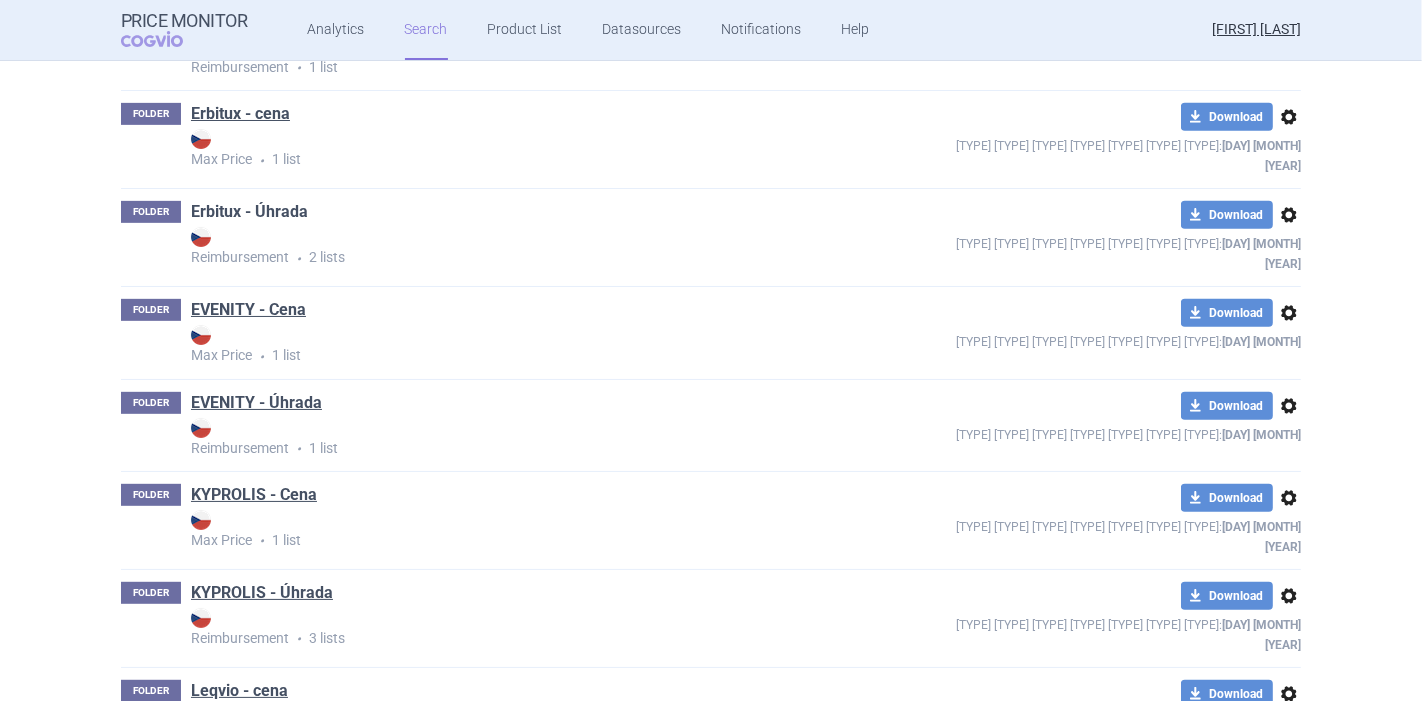 click on "Erbitux - Úhrada" at bounding box center (249, 212) 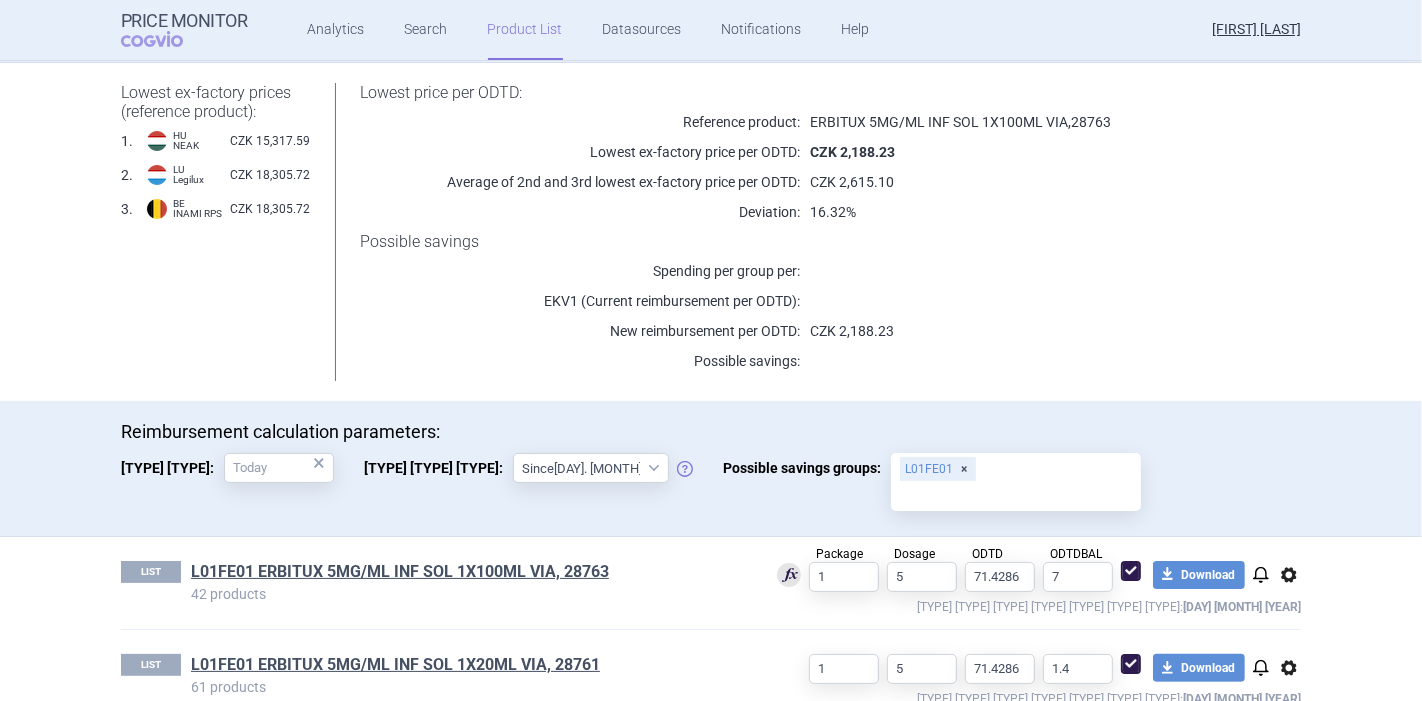 scroll, scrollTop: 271, scrollLeft: 0, axis: vertical 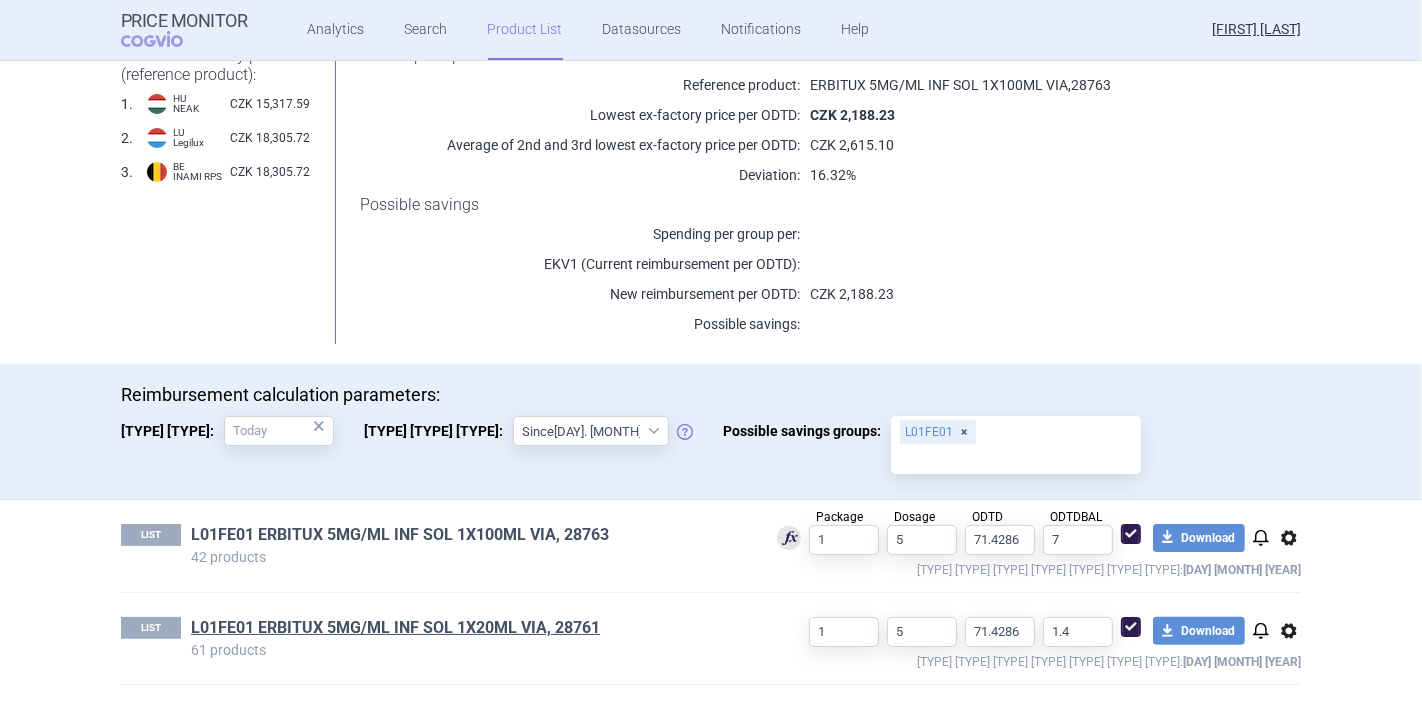 click on "L01FE01 ERBITUX 5MG/ML INF SOL 1X100ML VIA, 28763" at bounding box center (400, 535) 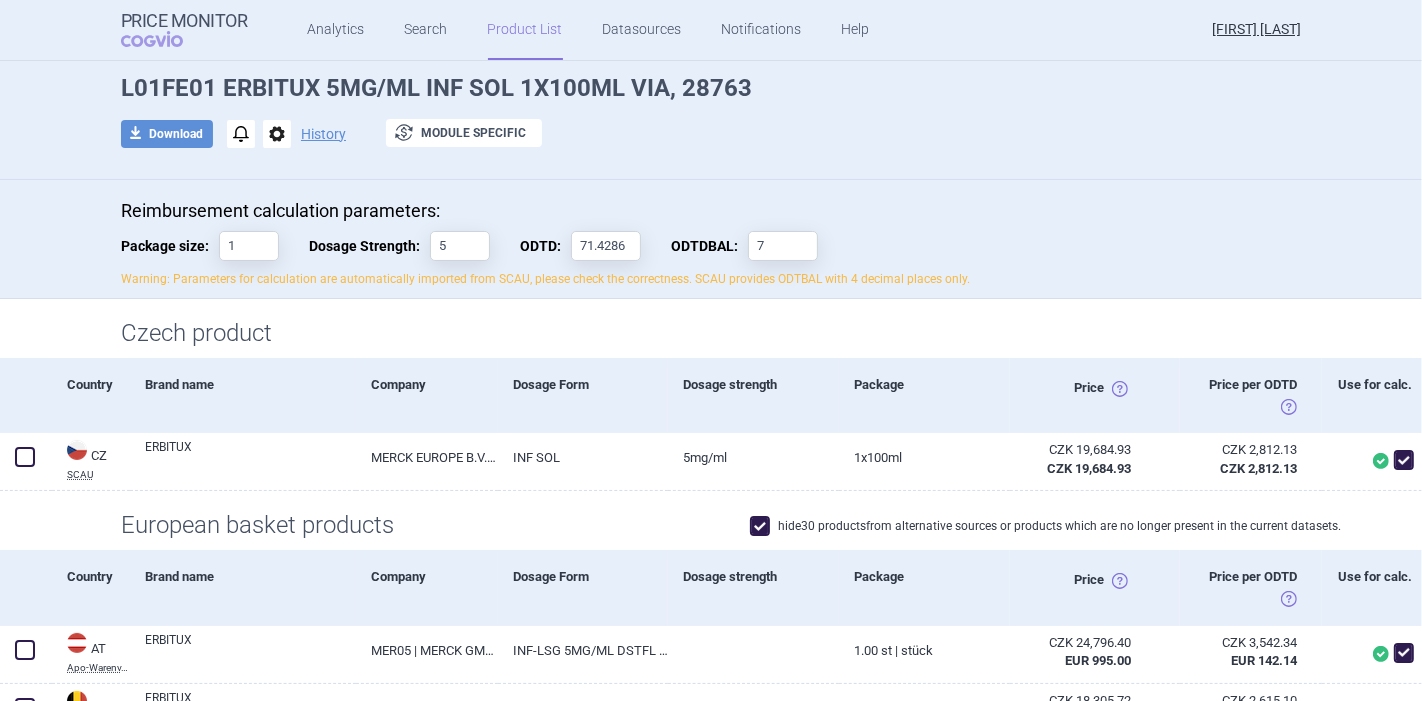 scroll, scrollTop: 0, scrollLeft: 0, axis: both 